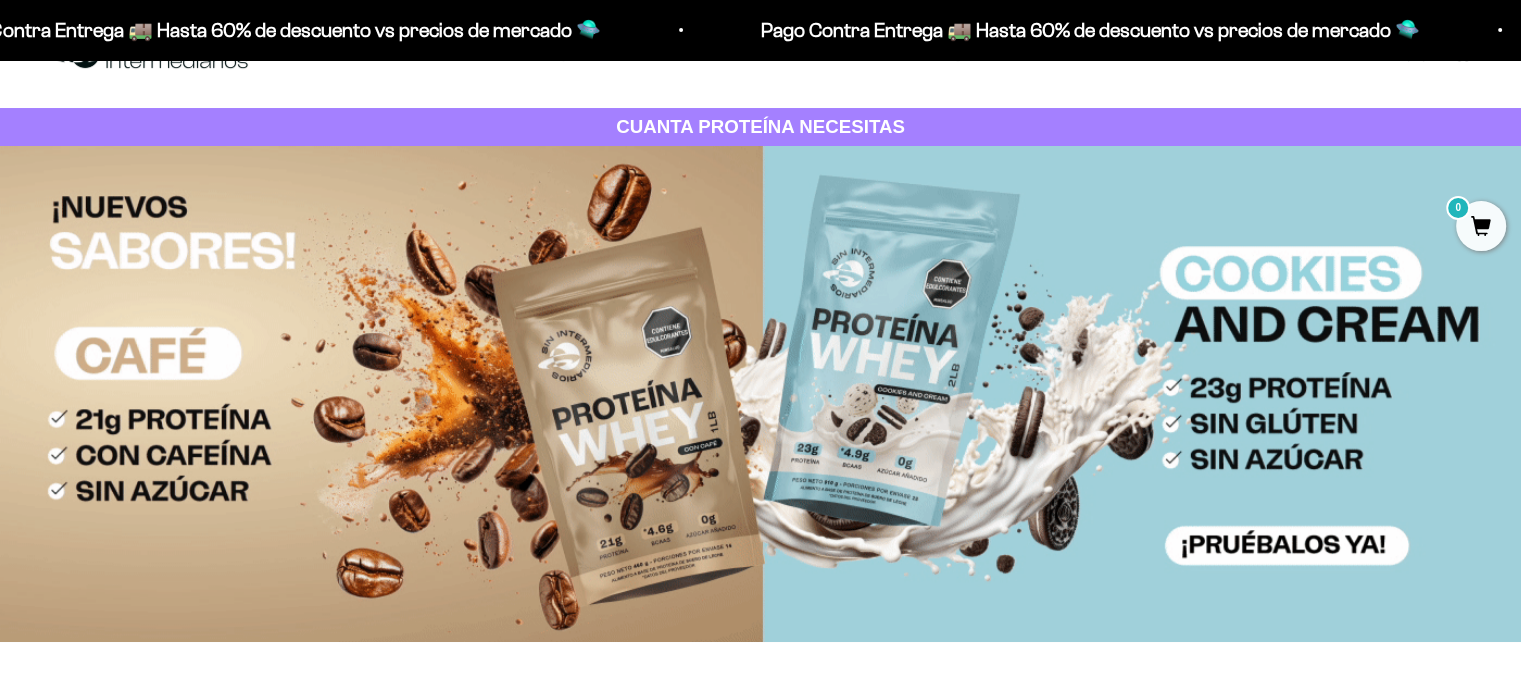 scroll, scrollTop: 0, scrollLeft: 0, axis: both 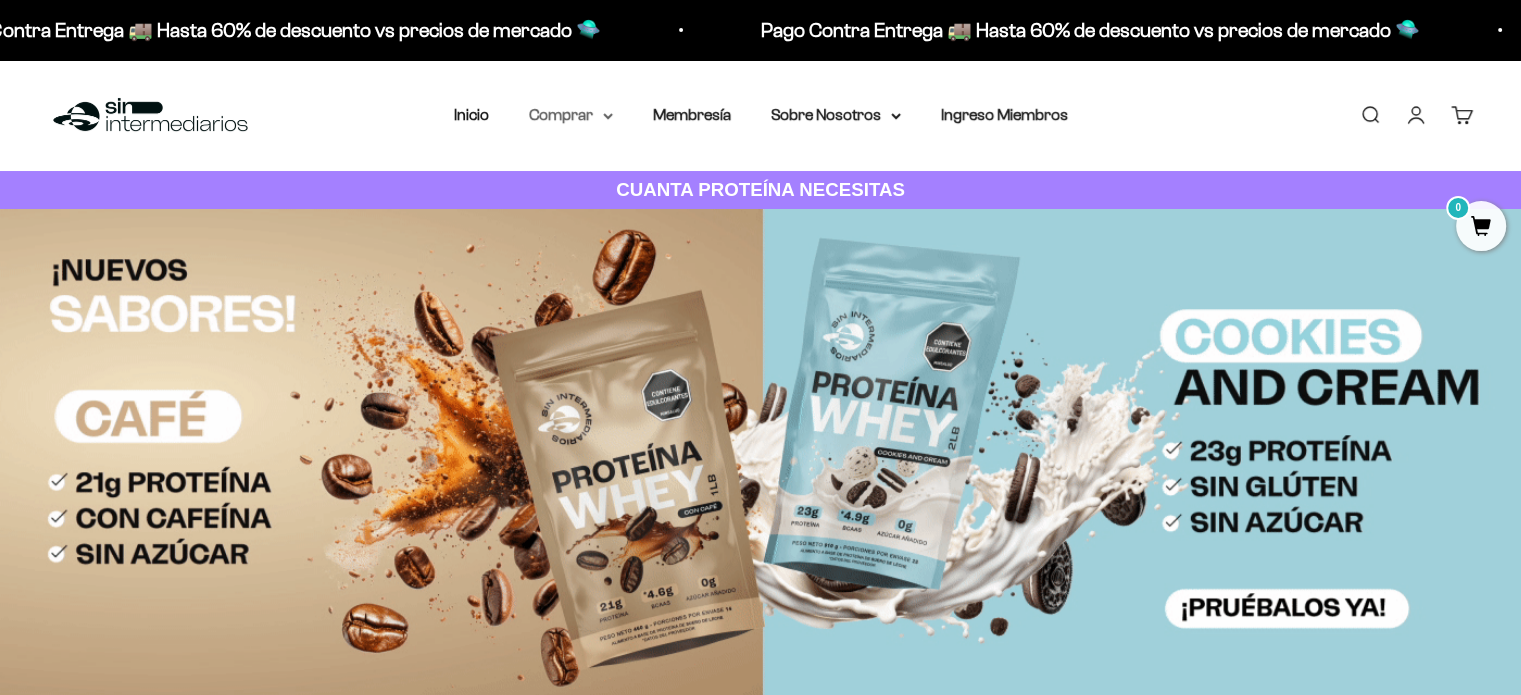 click on "Comprar" at bounding box center (571, 115) 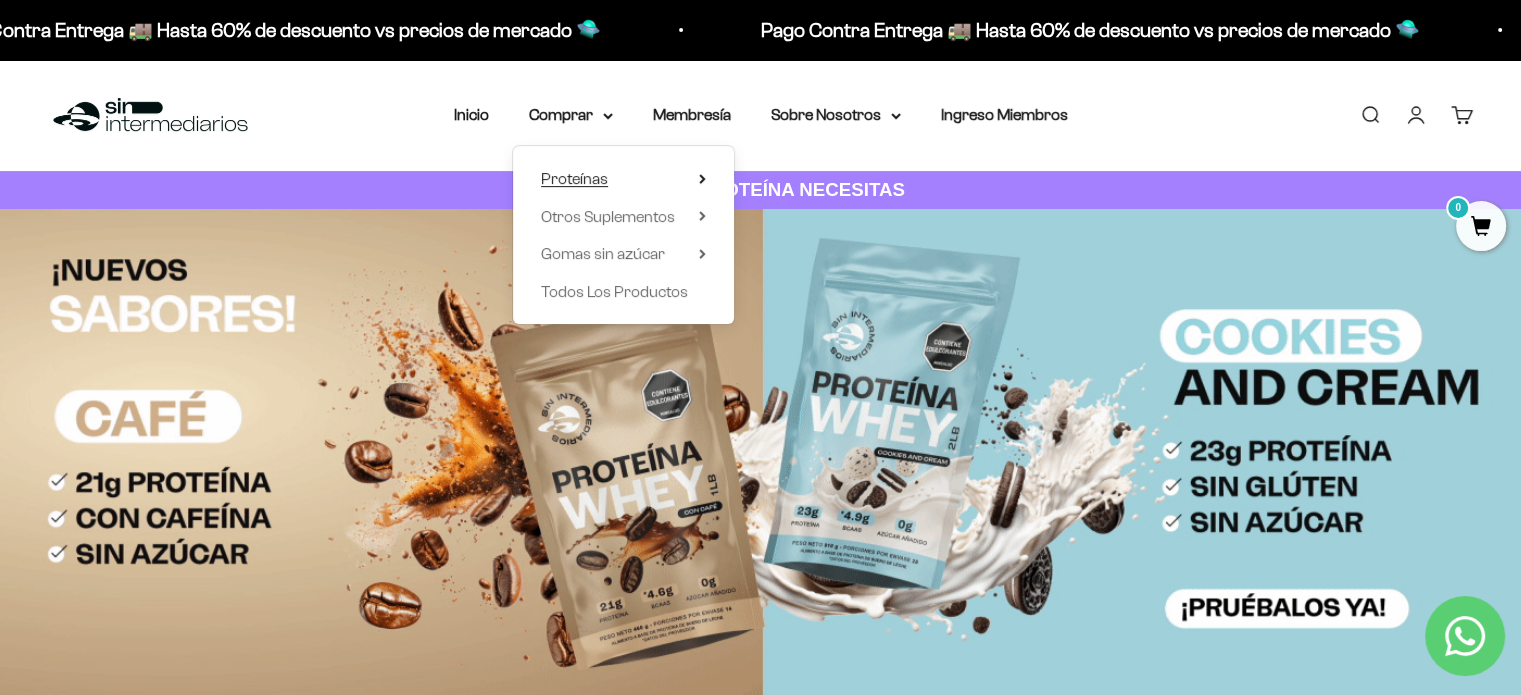 click on "Proteínas" at bounding box center [623, 179] 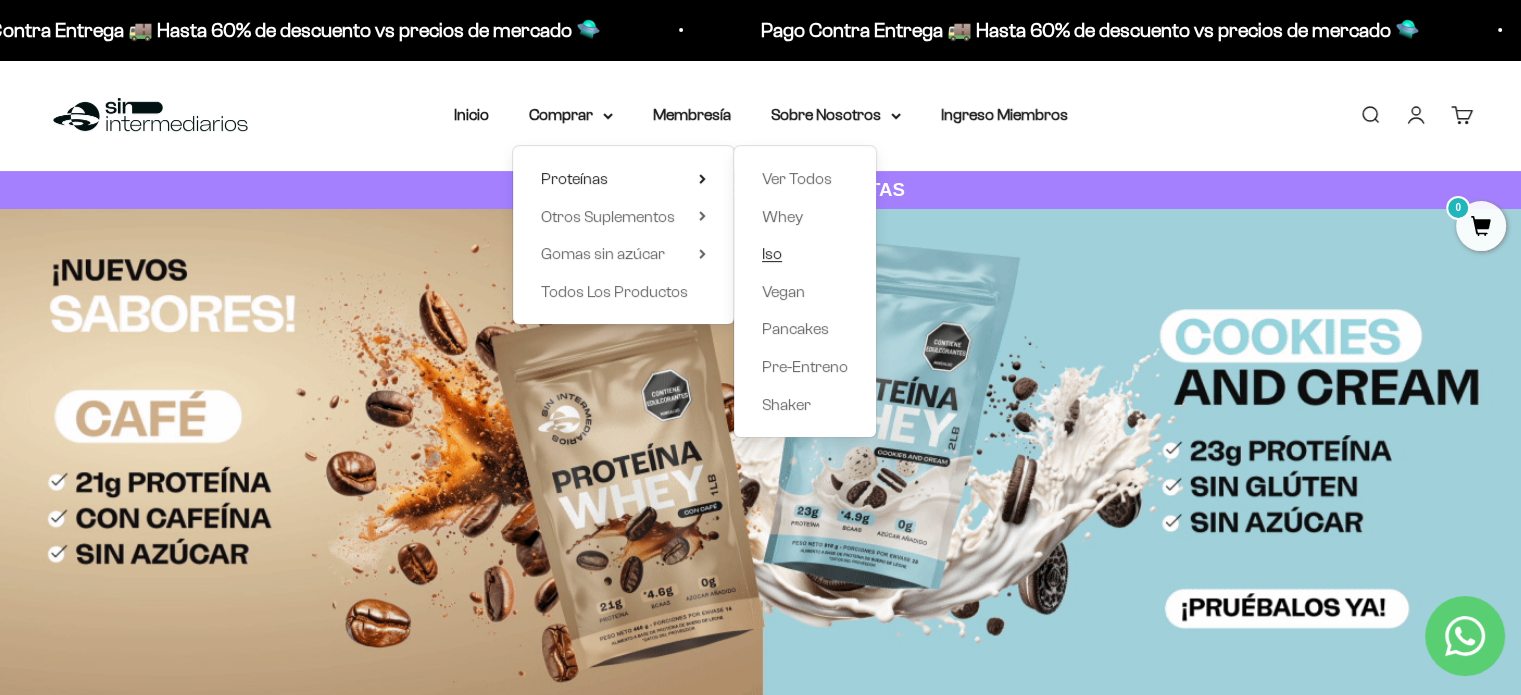 click on "Iso" at bounding box center [772, 253] 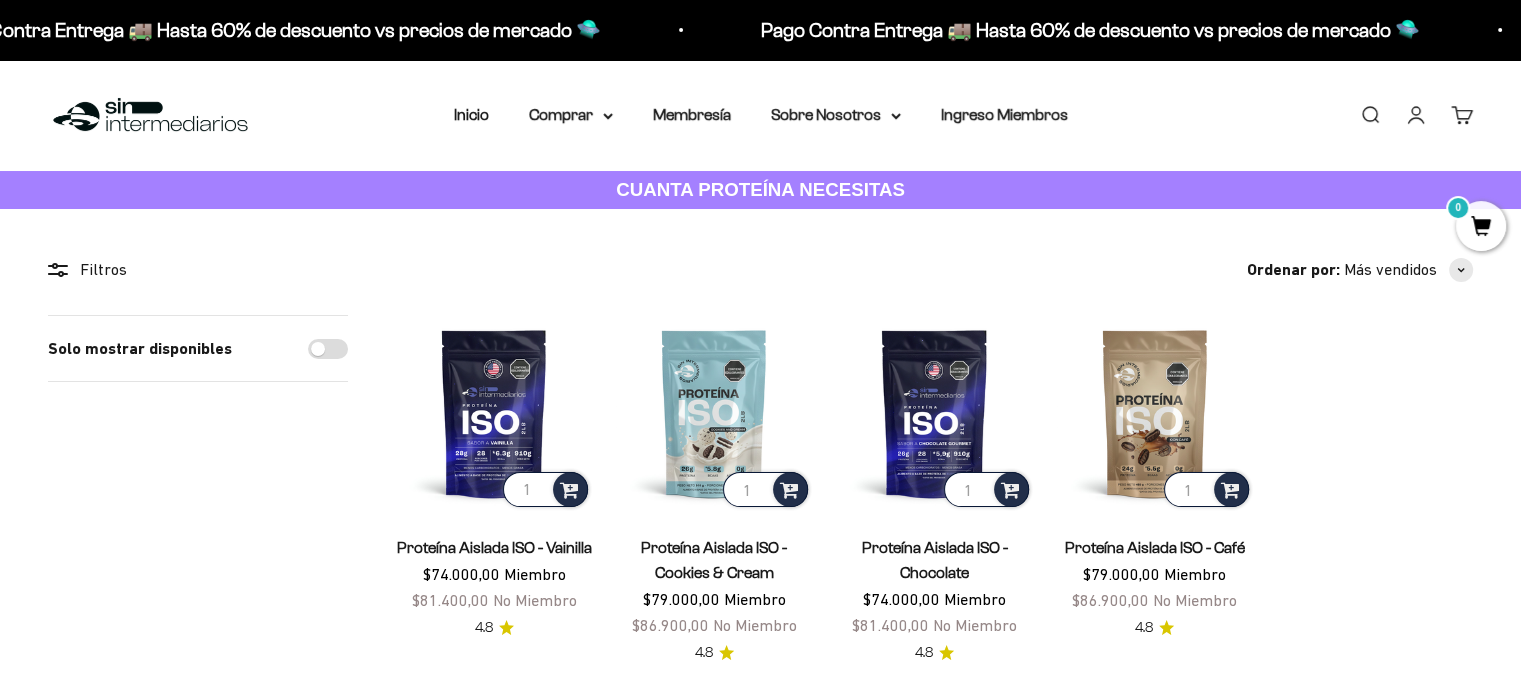scroll, scrollTop: 100, scrollLeft: 0, axis: vertical 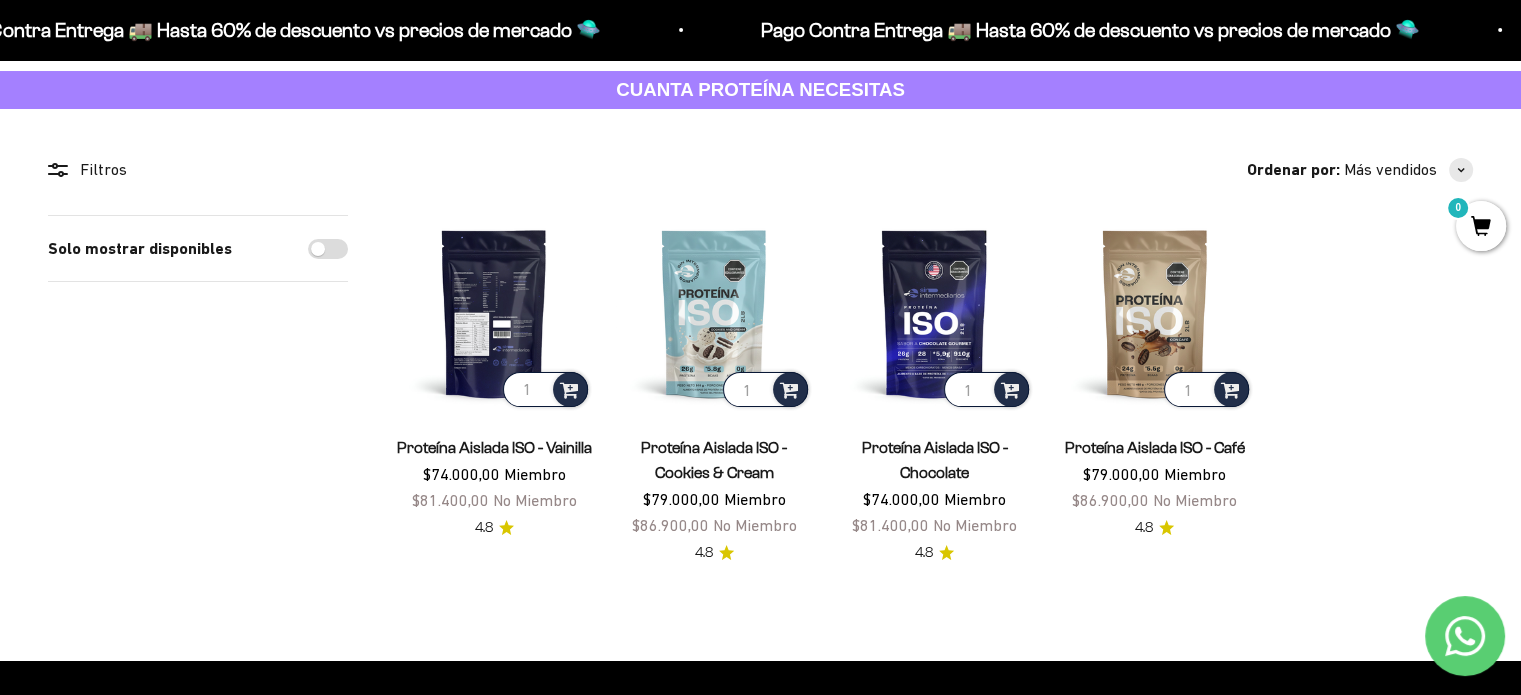 click at bounding box center [494, 313] 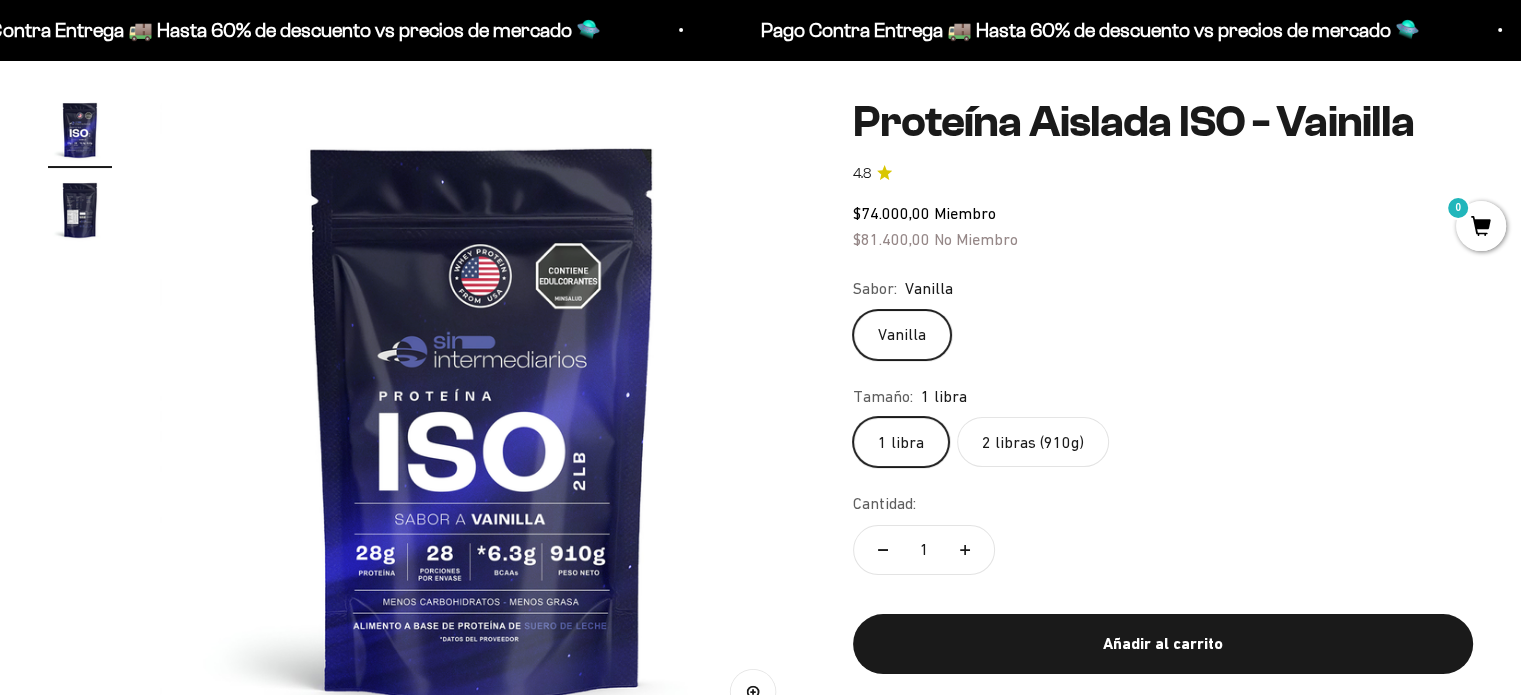 scroll, scrollTop: 200, scrollLeft: 0, axis: vertical 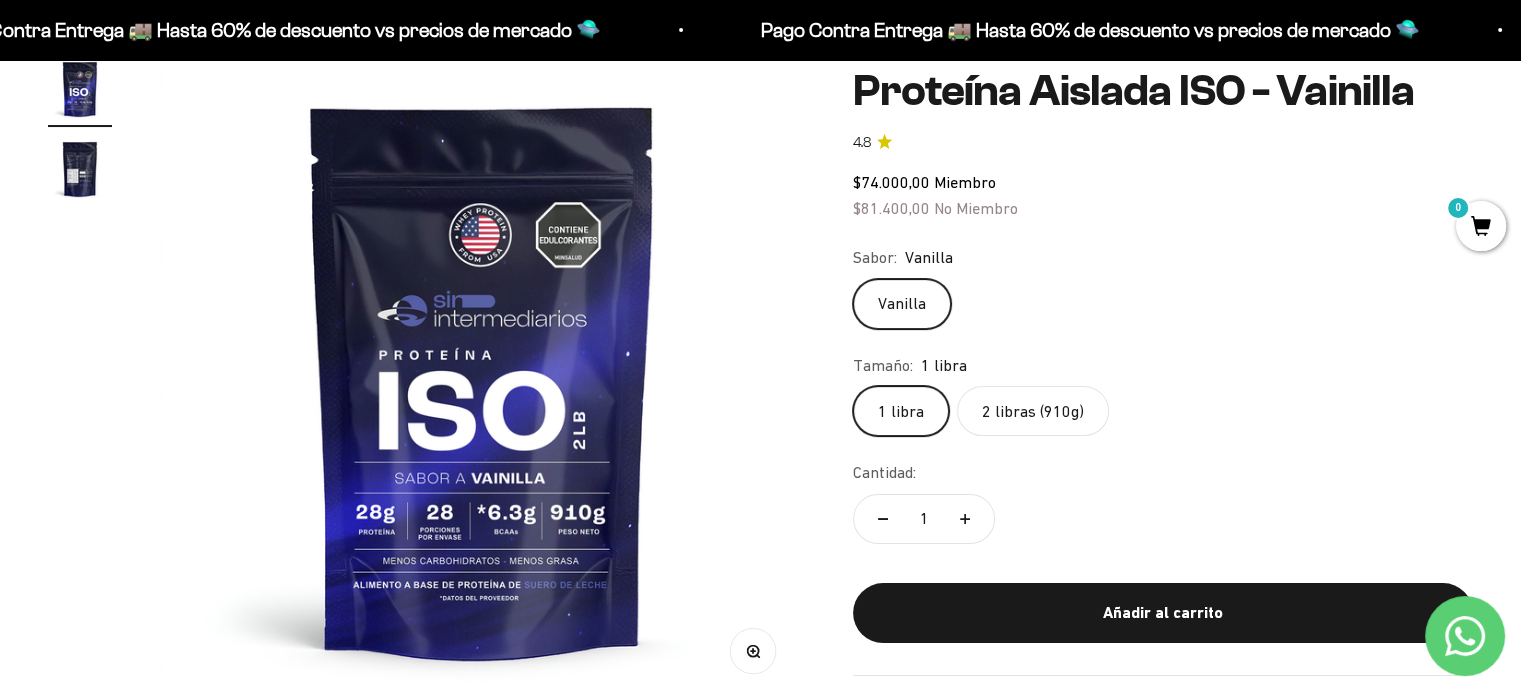 click on "2 libras (910g)" 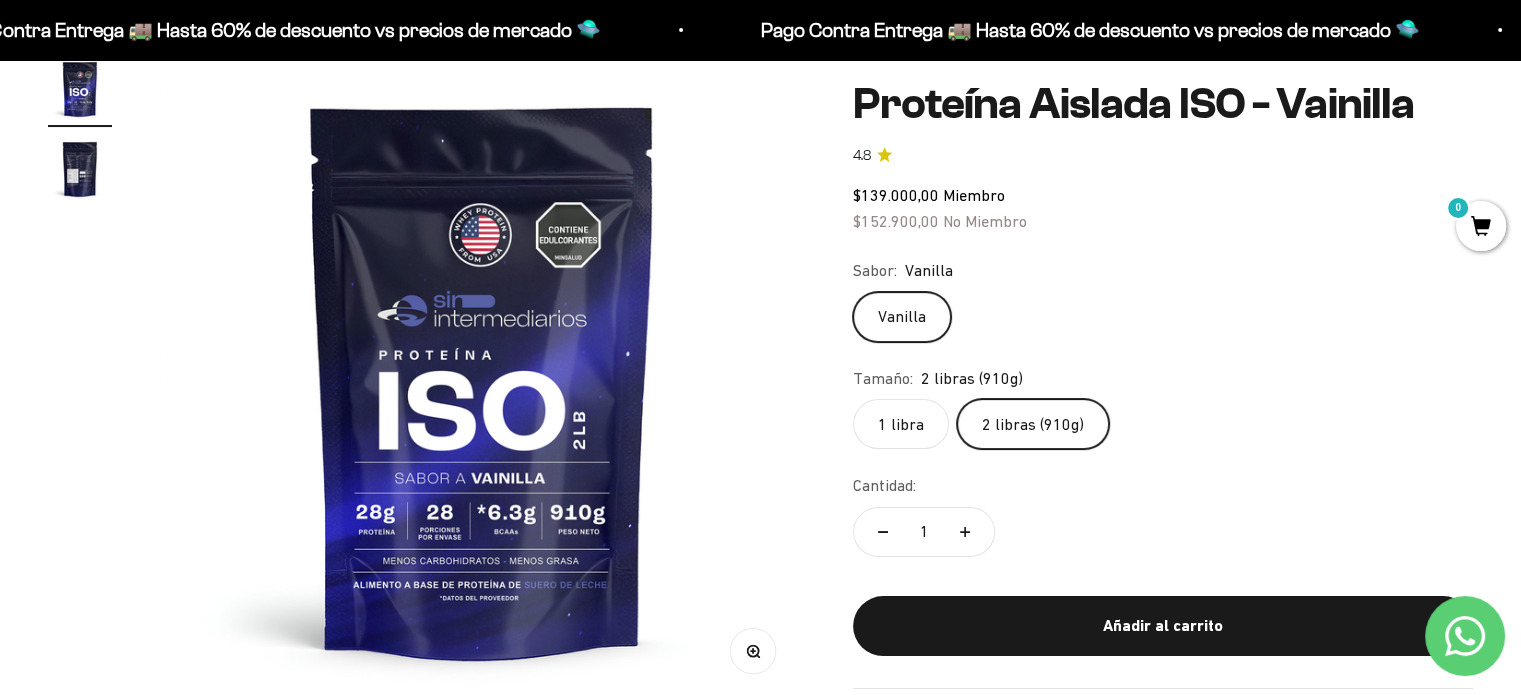 click on "1 libra" 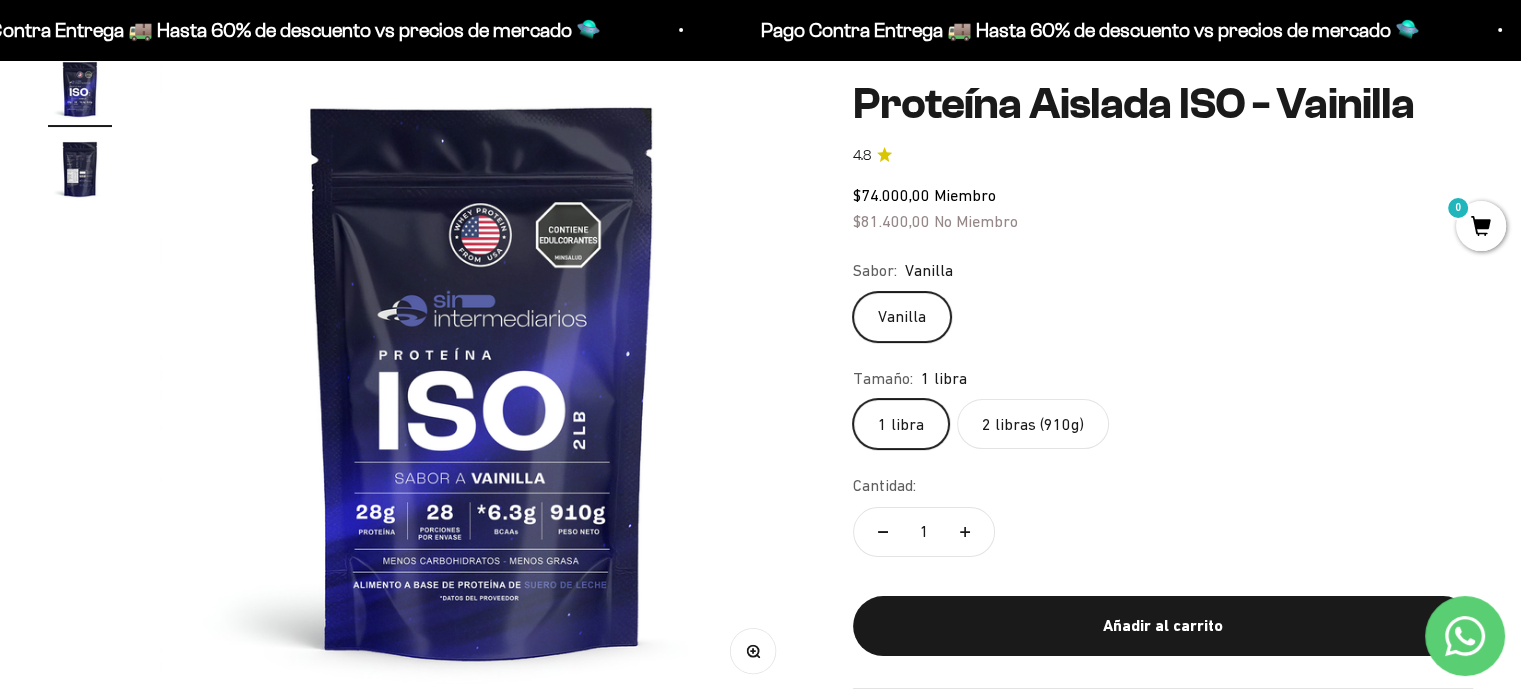 click on "2 libras (910g)" 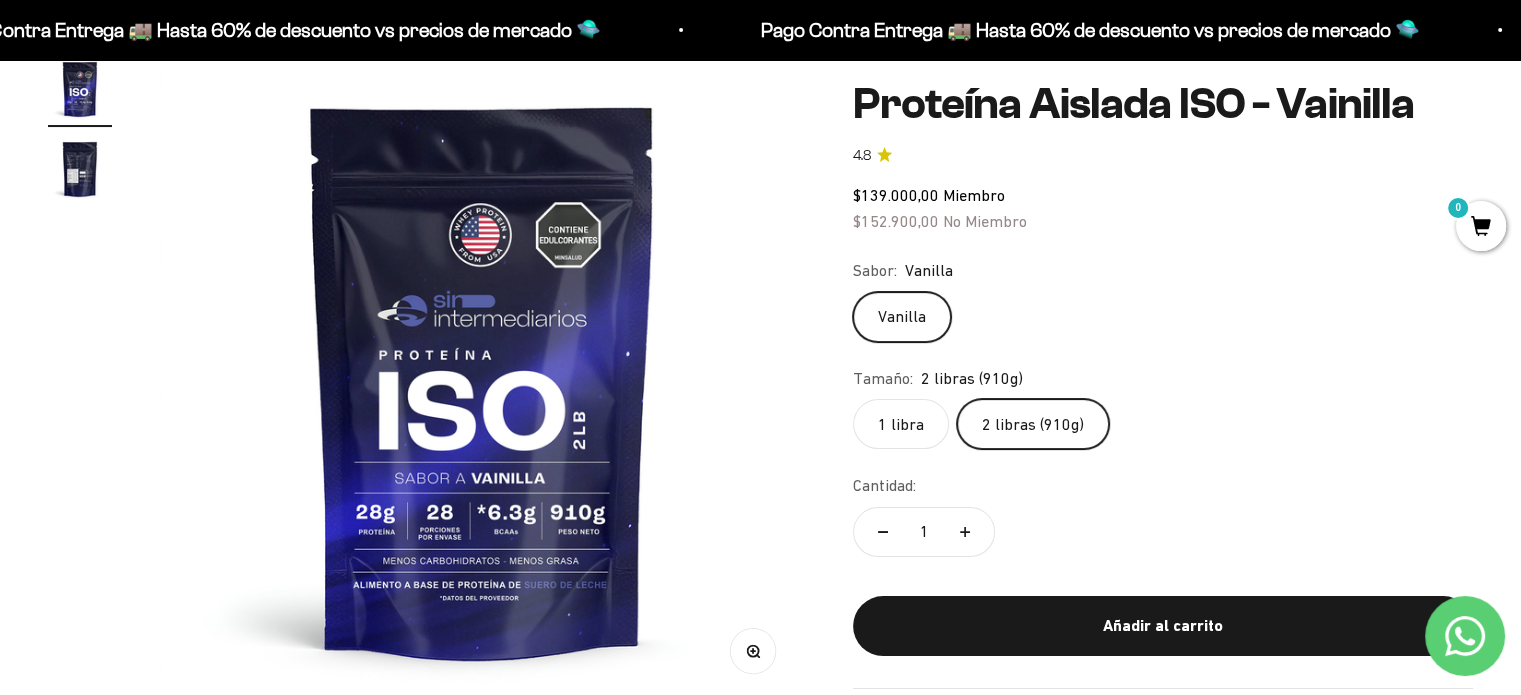 click on "1 libra" 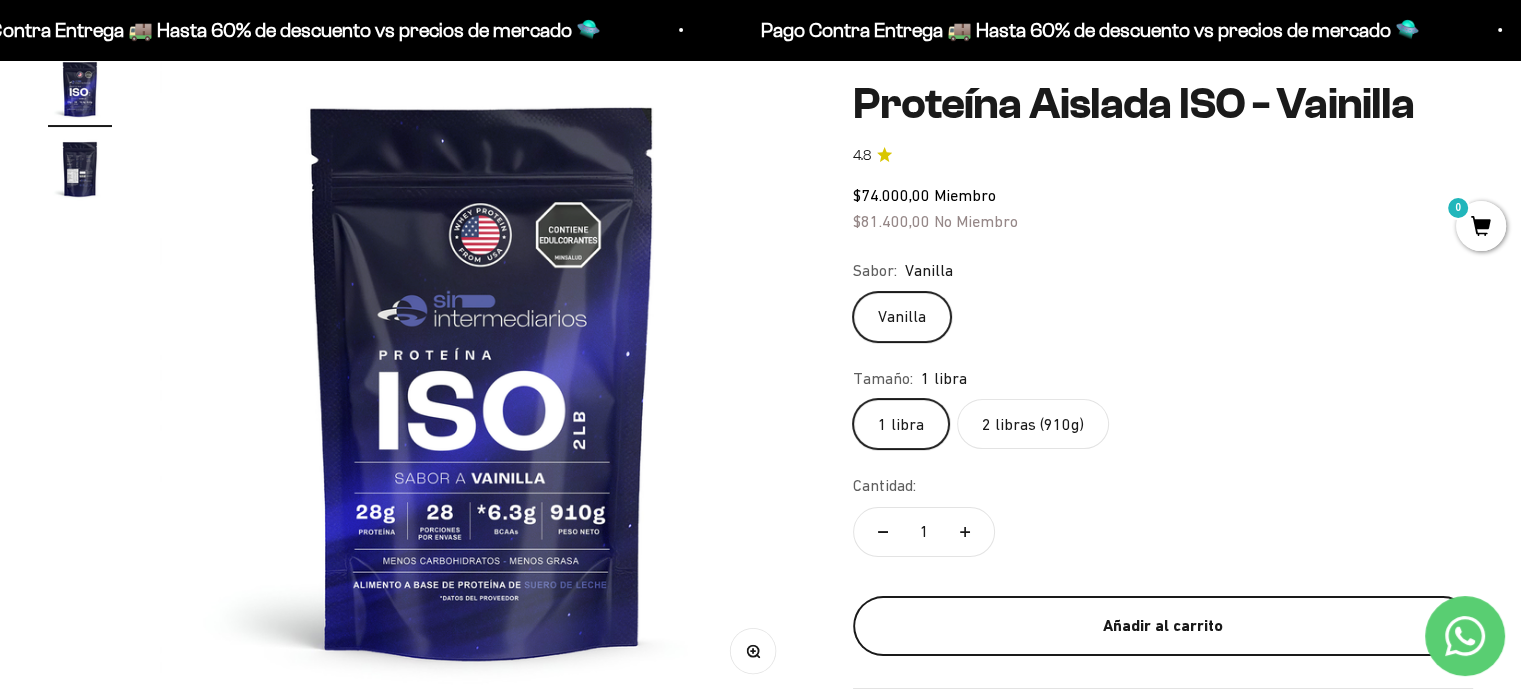 click on "Añadir al carrito" at bounding box center [1163, 625] 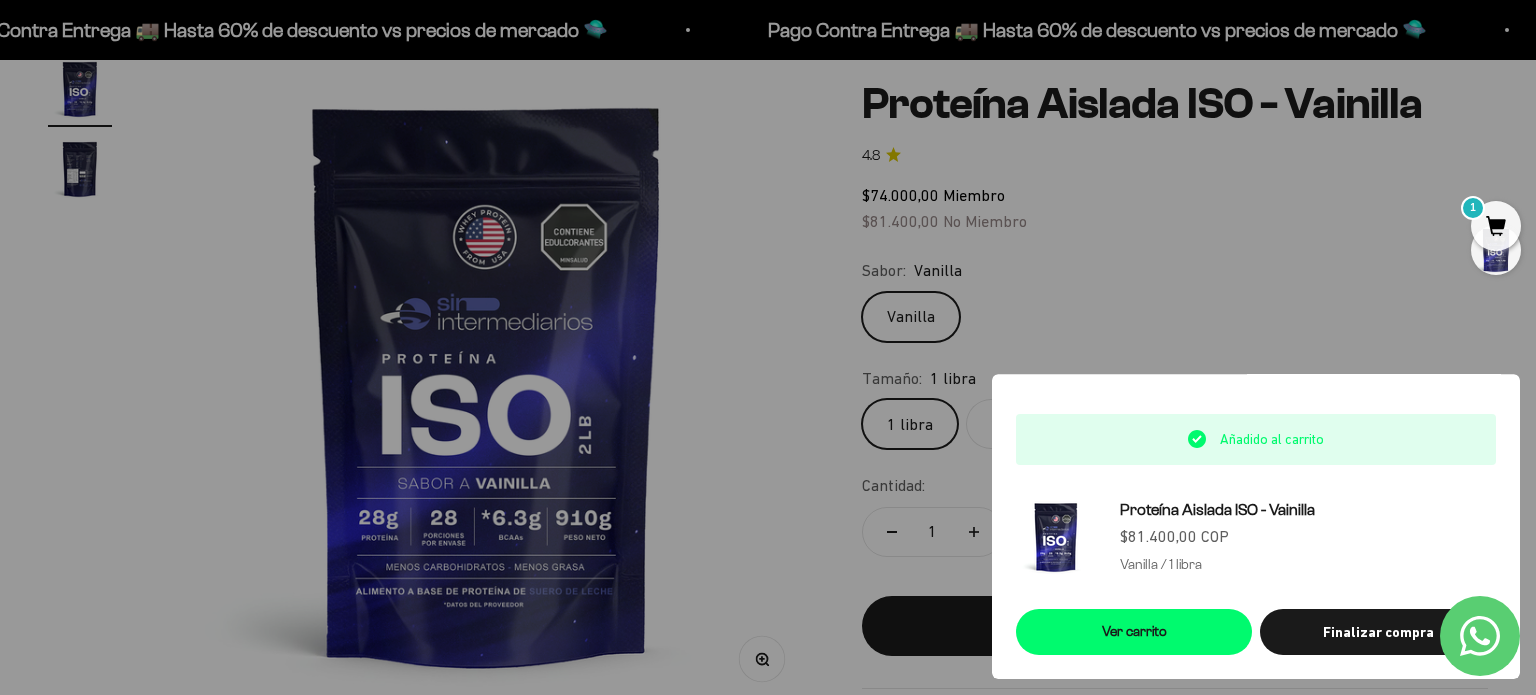 click at bounding box center [768, 347] 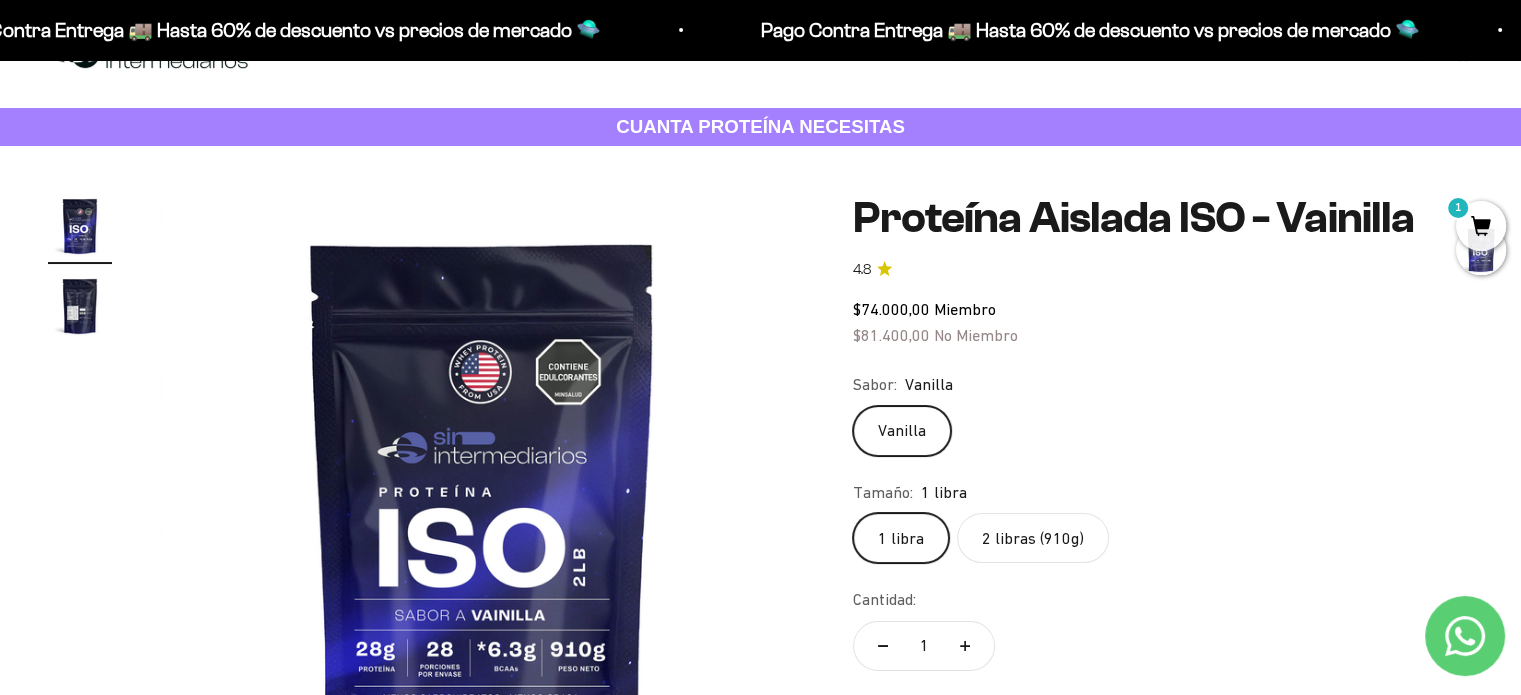 scroll, scrollTop: 0, scrollLeft: 0, axis: both 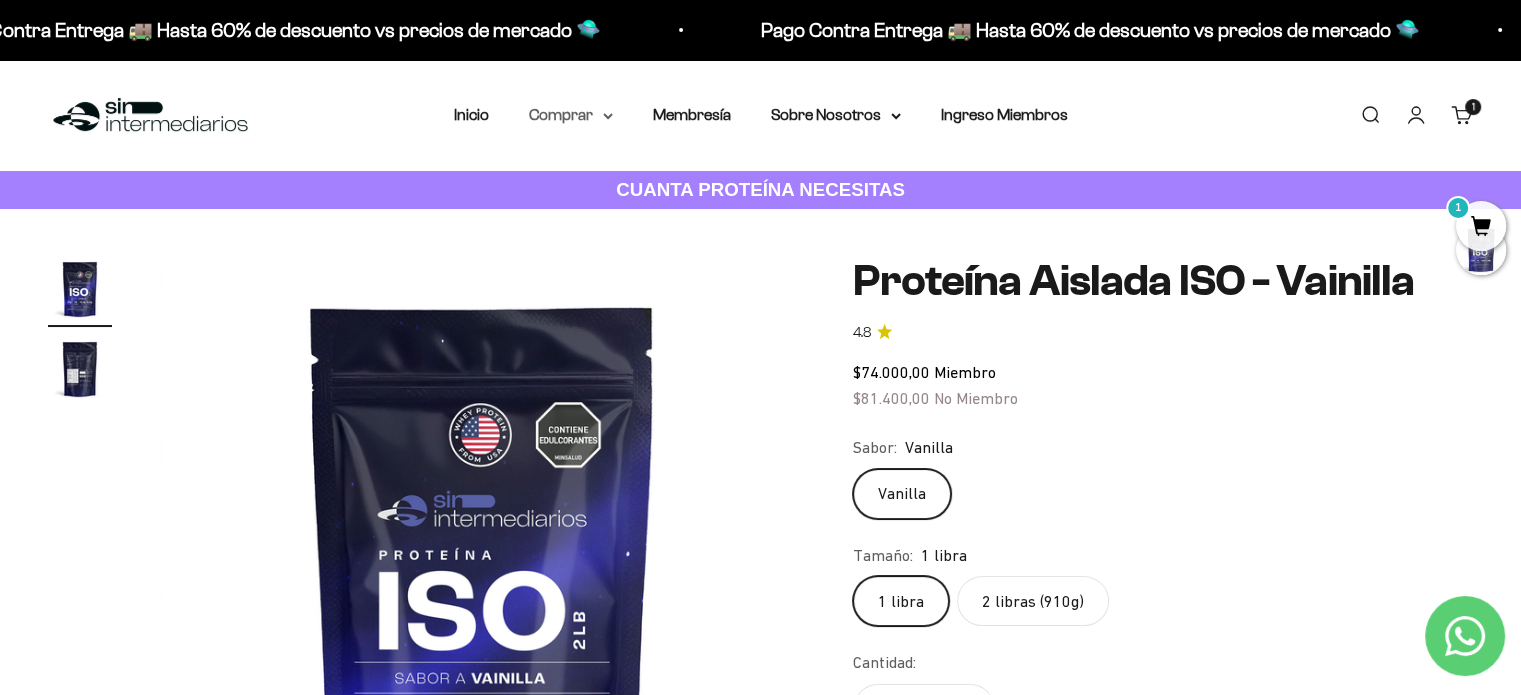 click 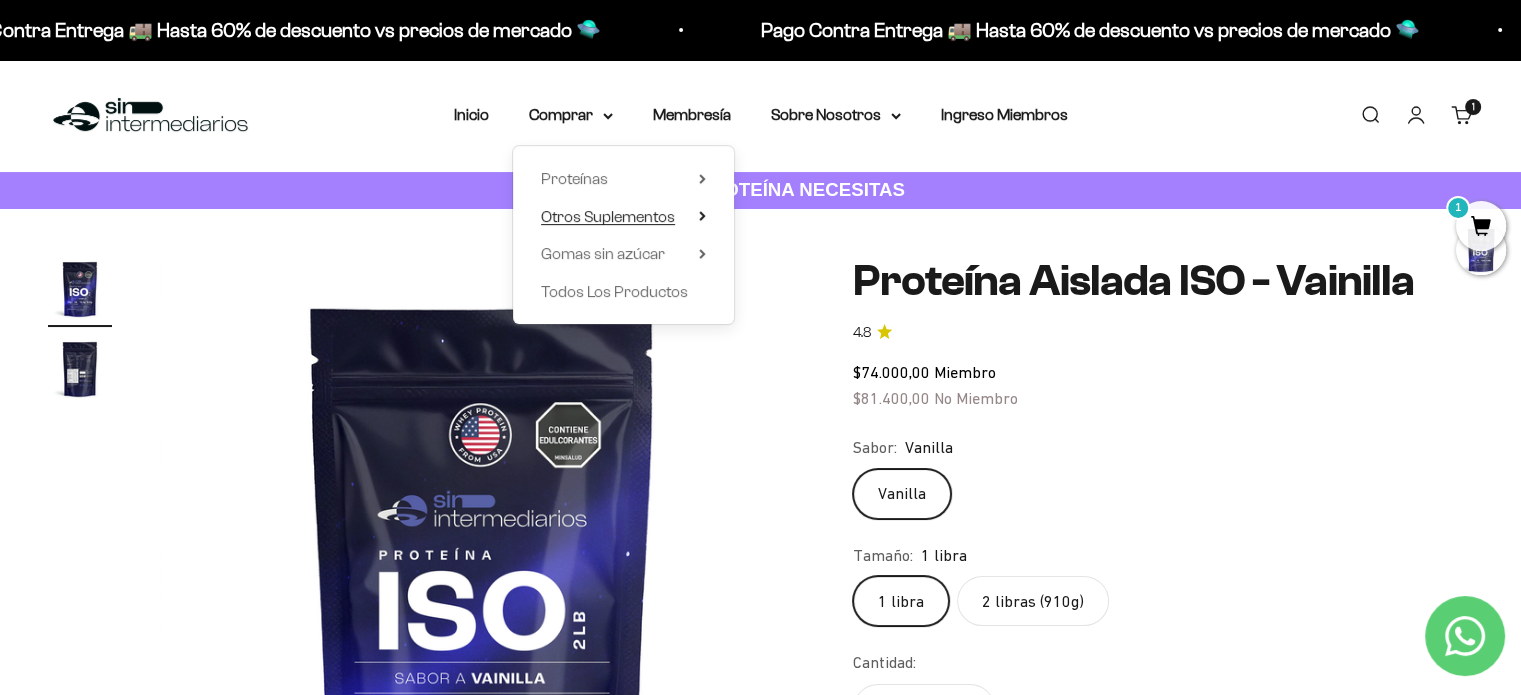 click on "Otros Suplementos" at bounding box center [608, 216] 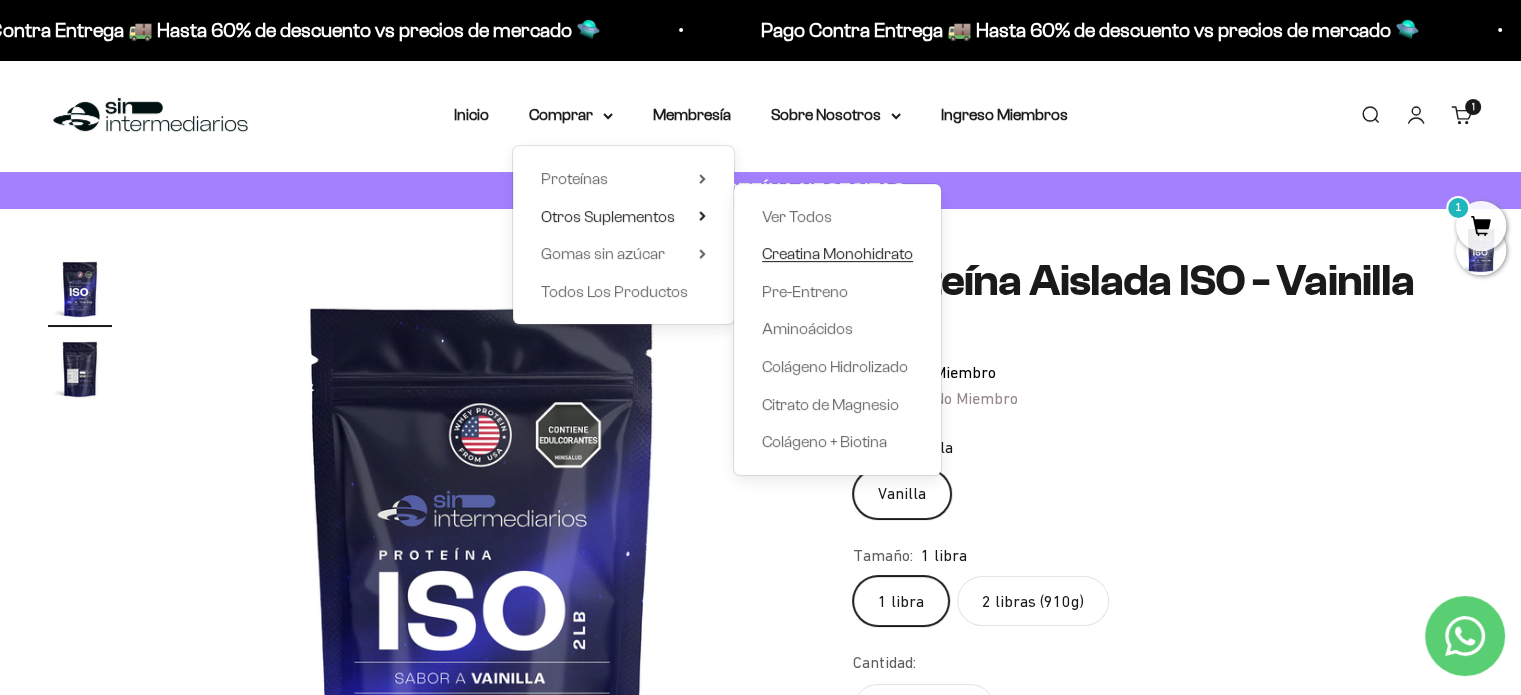 click on "Creatina Monohidrato" at bounding box center [837, 253] 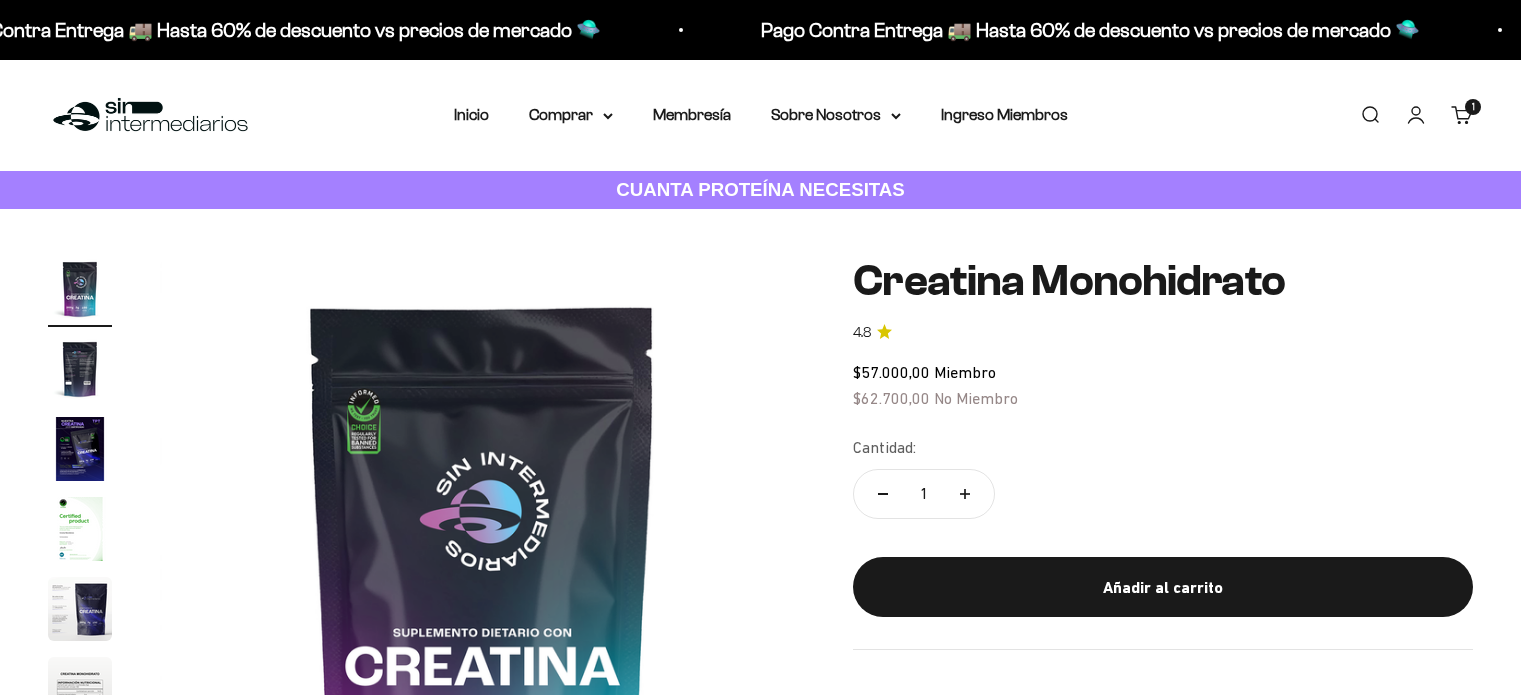 scroll, scrollTop: 0, scrollLeft: 0, axis: both 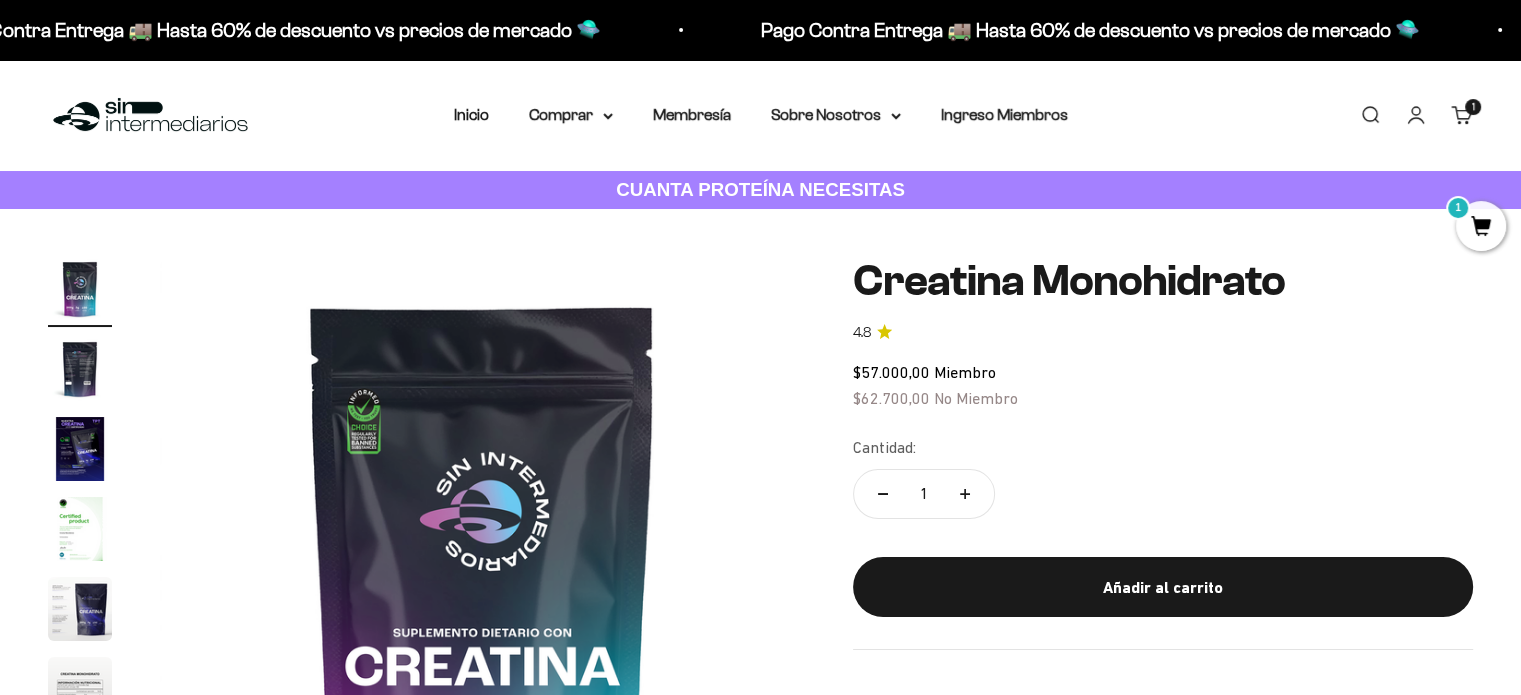 click 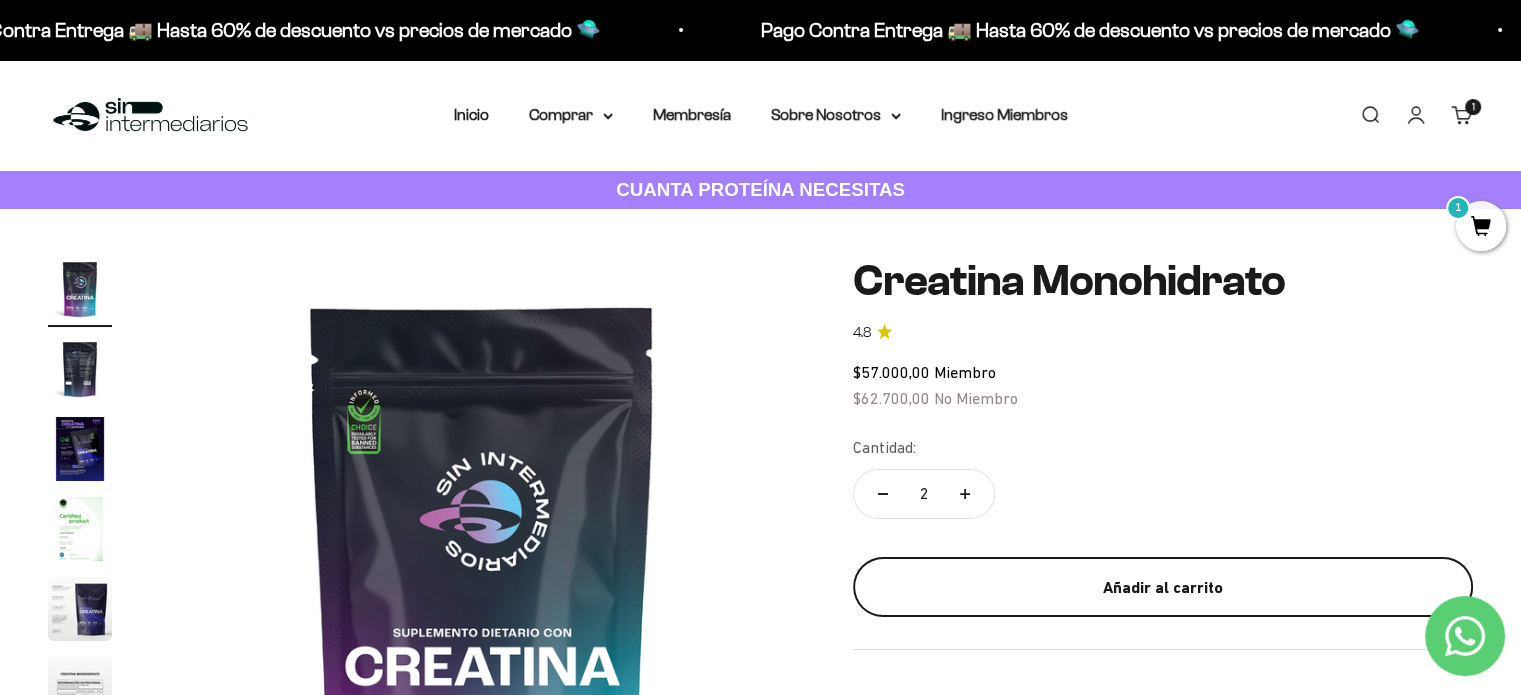 click on "Añadir al carrito" at bounding box center (1163, 588) 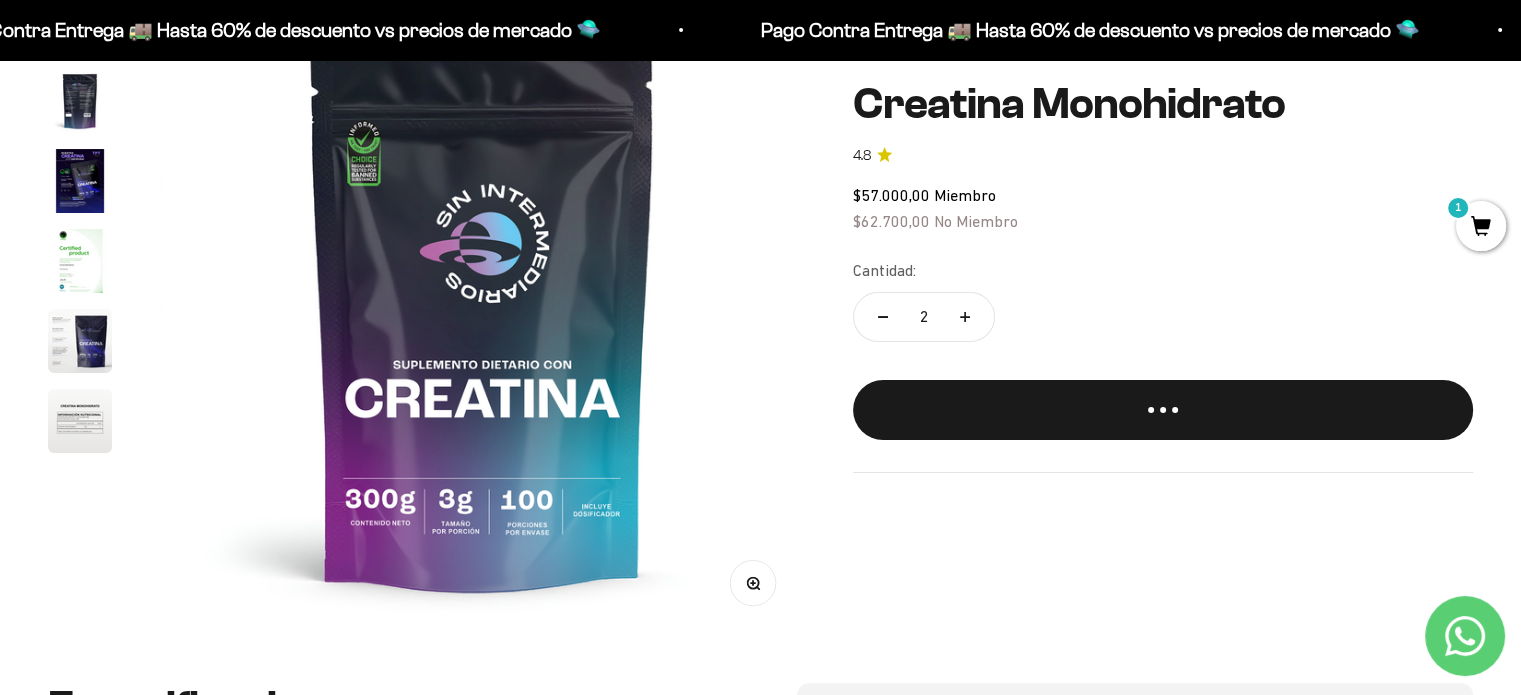 scroll, scrollTop: 300, scrollLeft: 0, axis: vertical 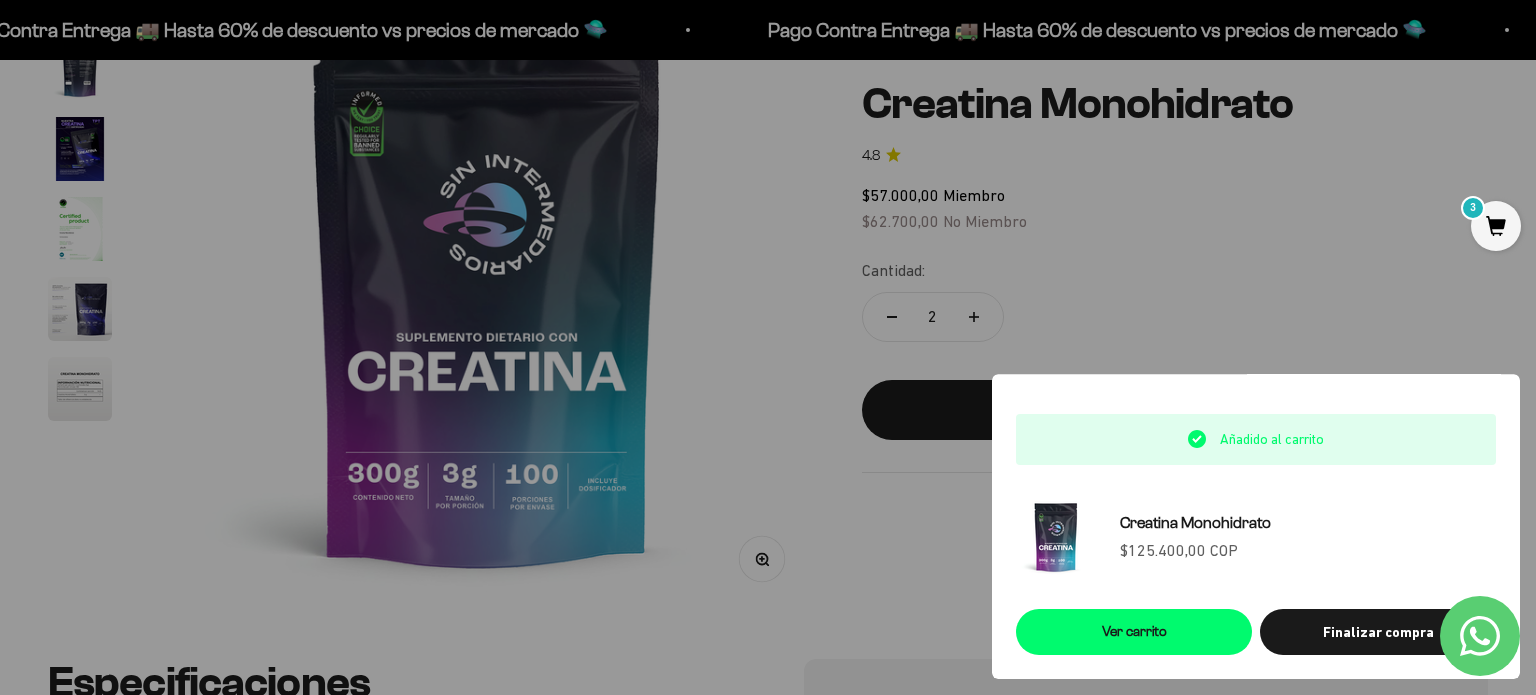 click at bounding box center [768, 347] 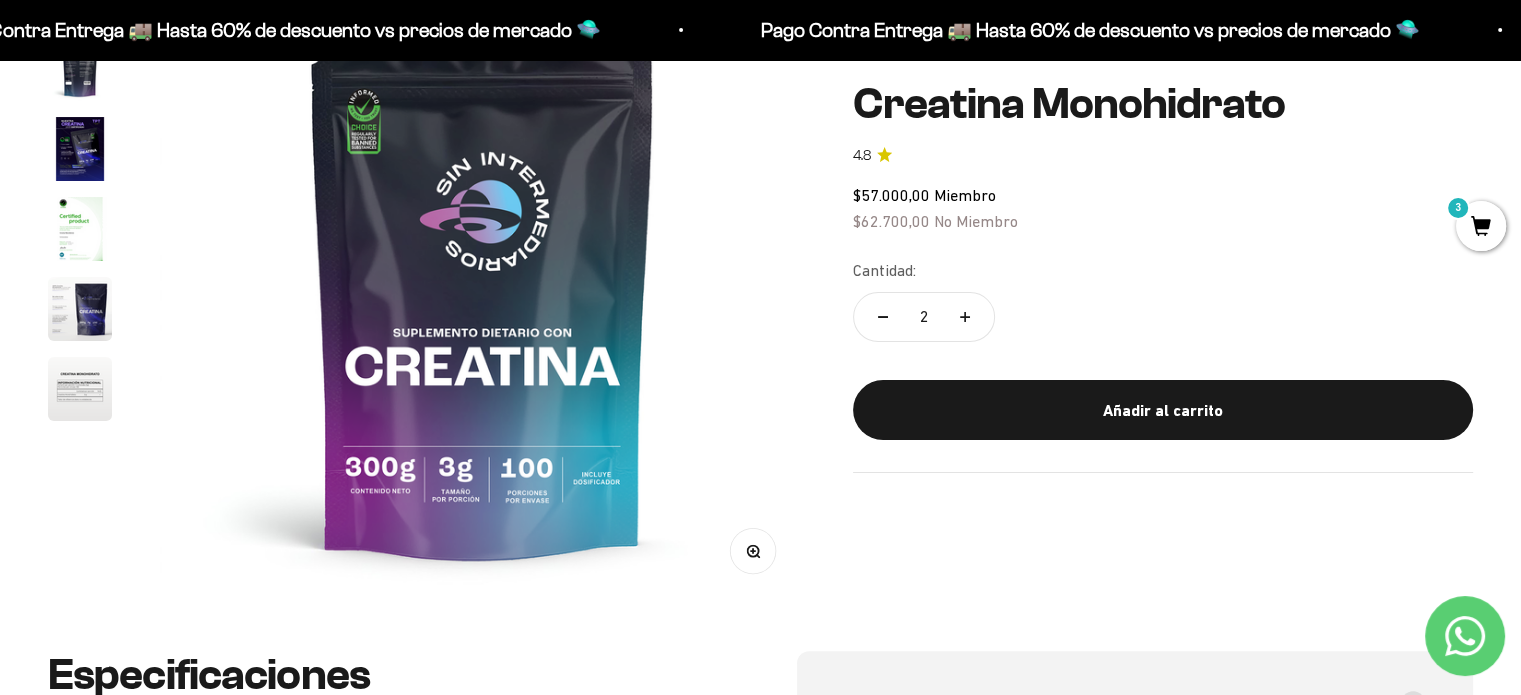scroll, scrollTop: 88, scrollLeft: 0, axis: vertical 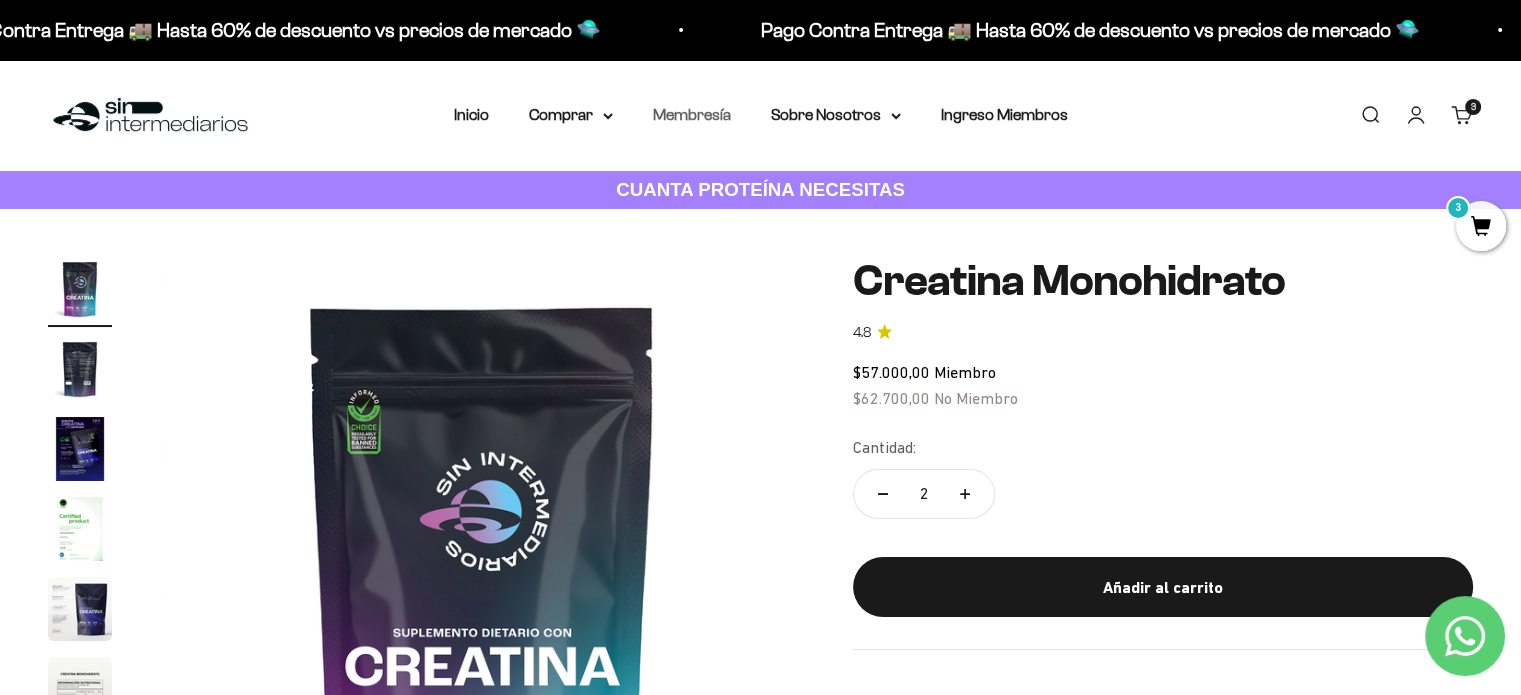 click on "Membresía" at bounding box center [692, 114] 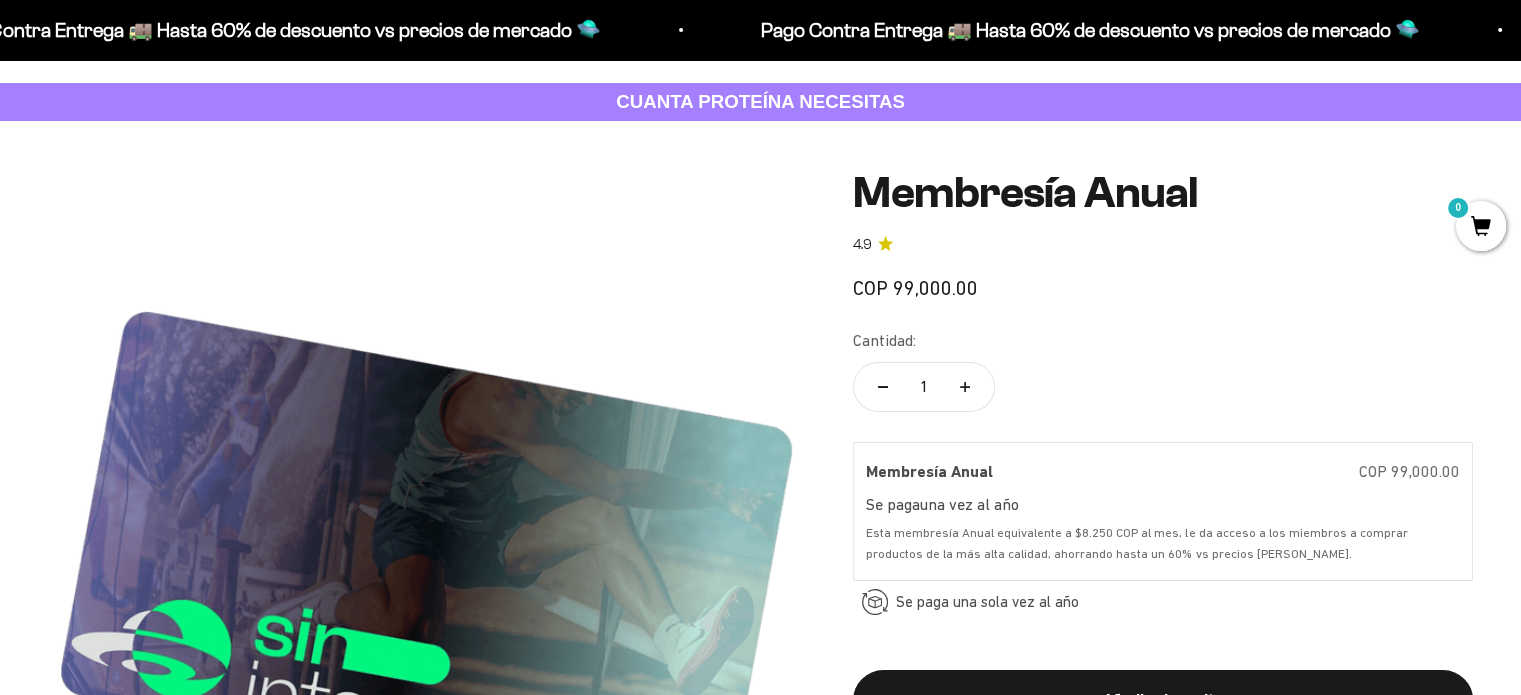 scroll, scrollTop: 100, scrollLeft: 0, axis: vertical 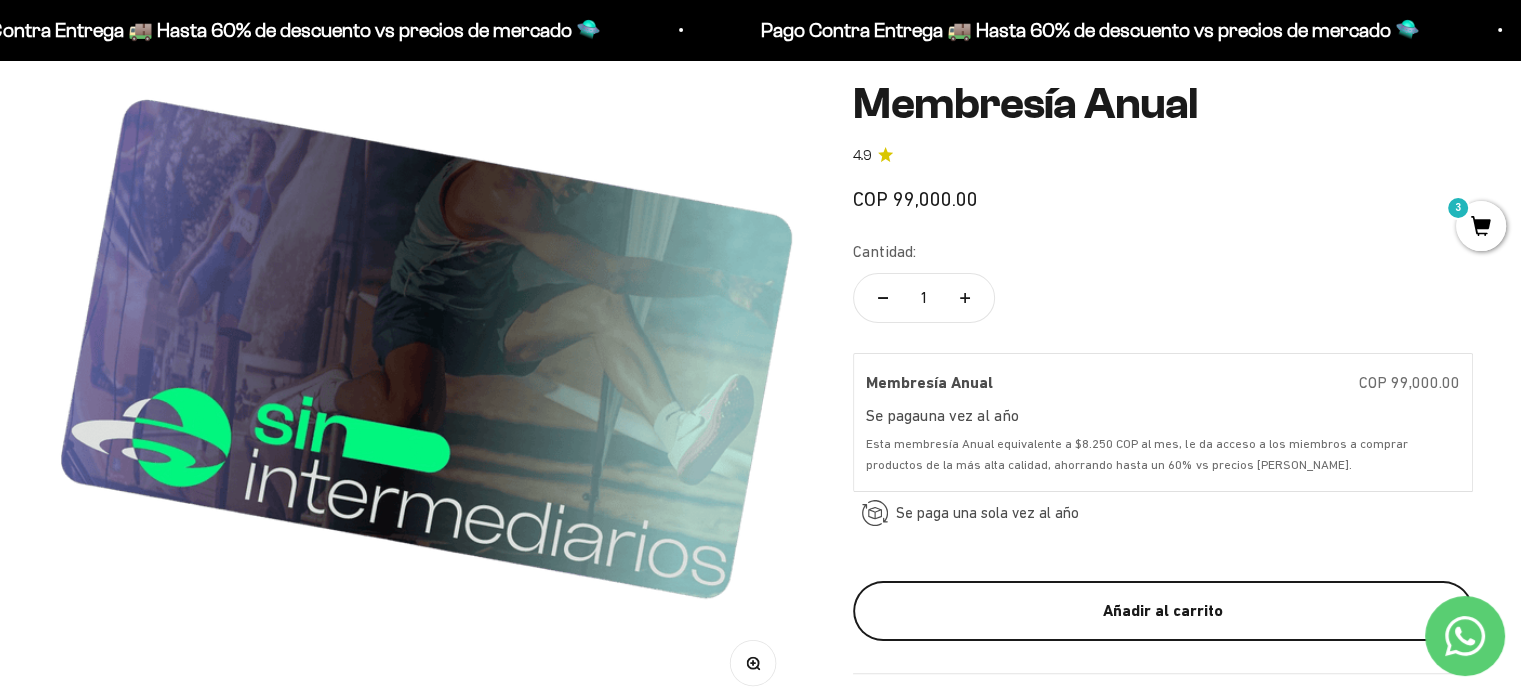click on "Añadir al carrito" at bounding box center [1163, 611] 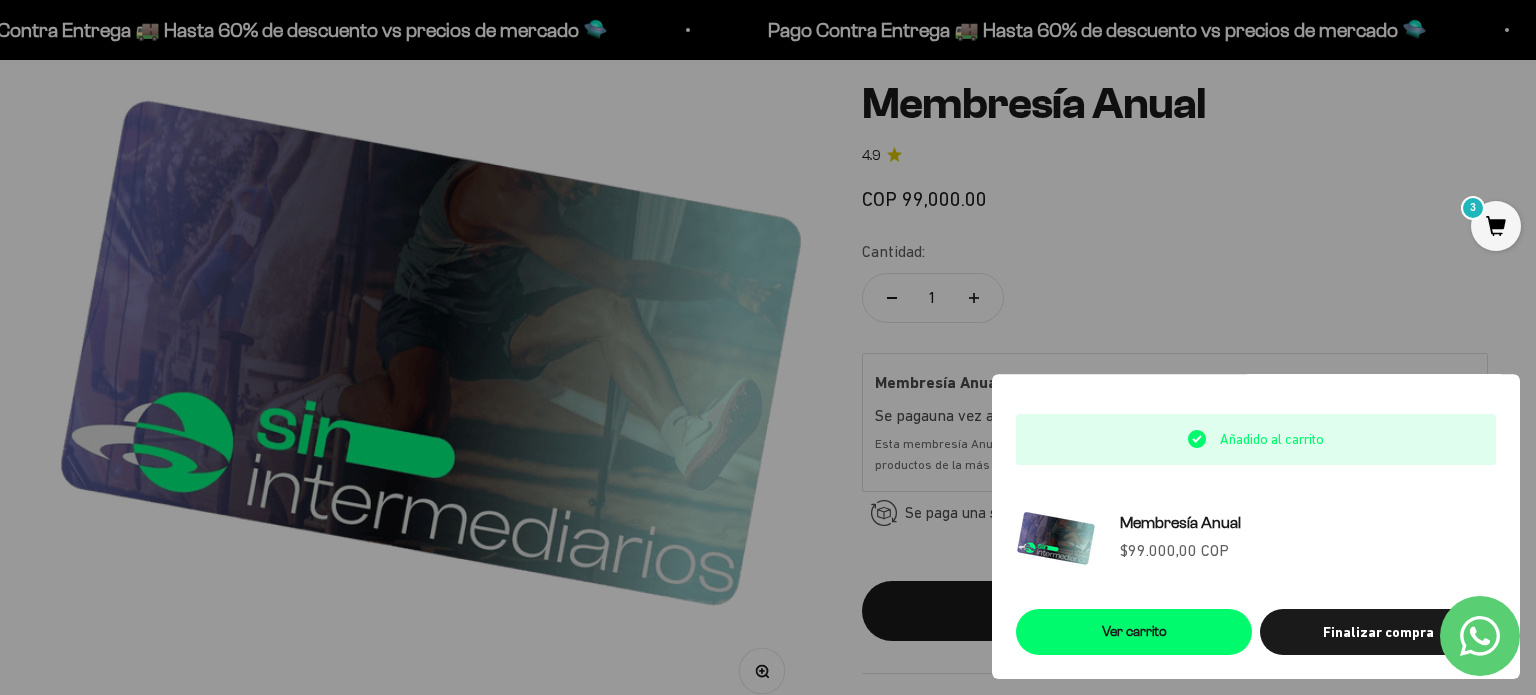 click on "3" at bounding box center (1496, 226) 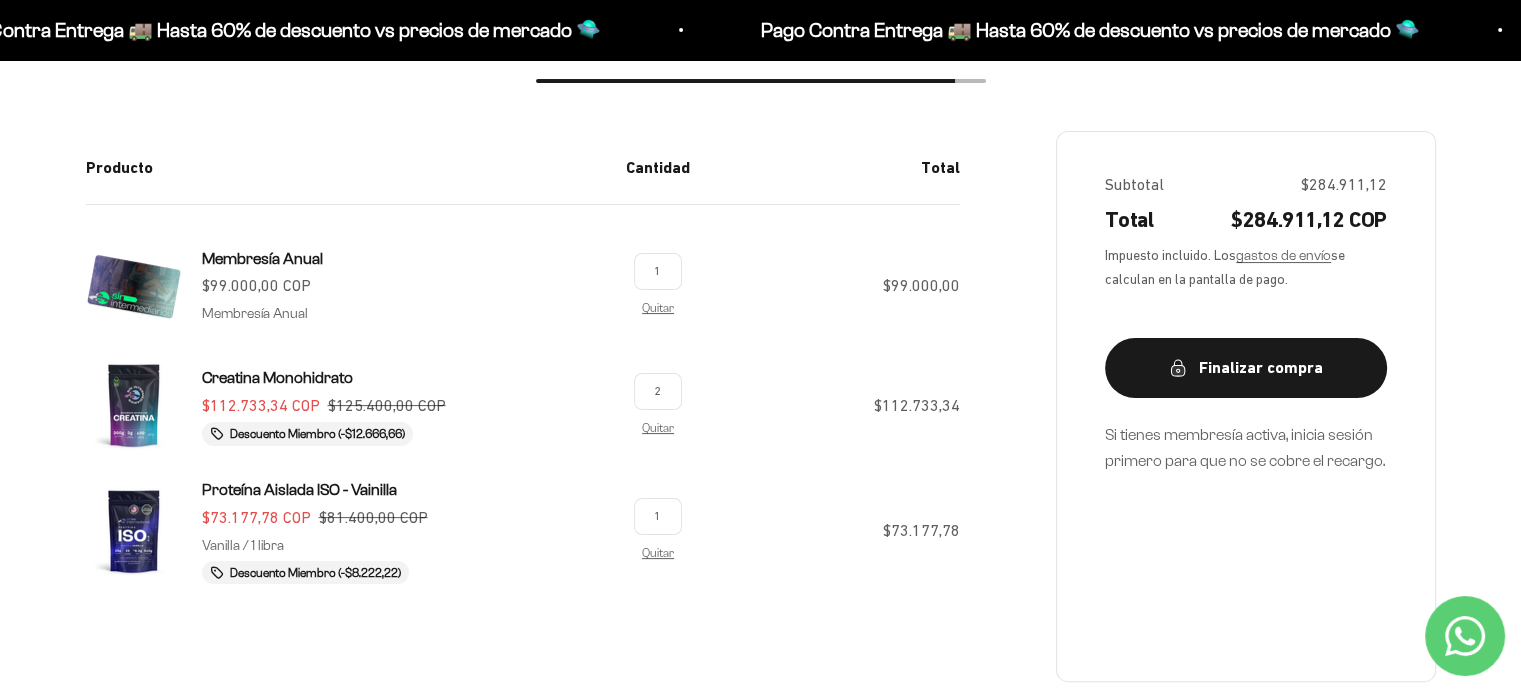 scroll, scrollTop: 300, scrollLeft: 0, axis: vertical 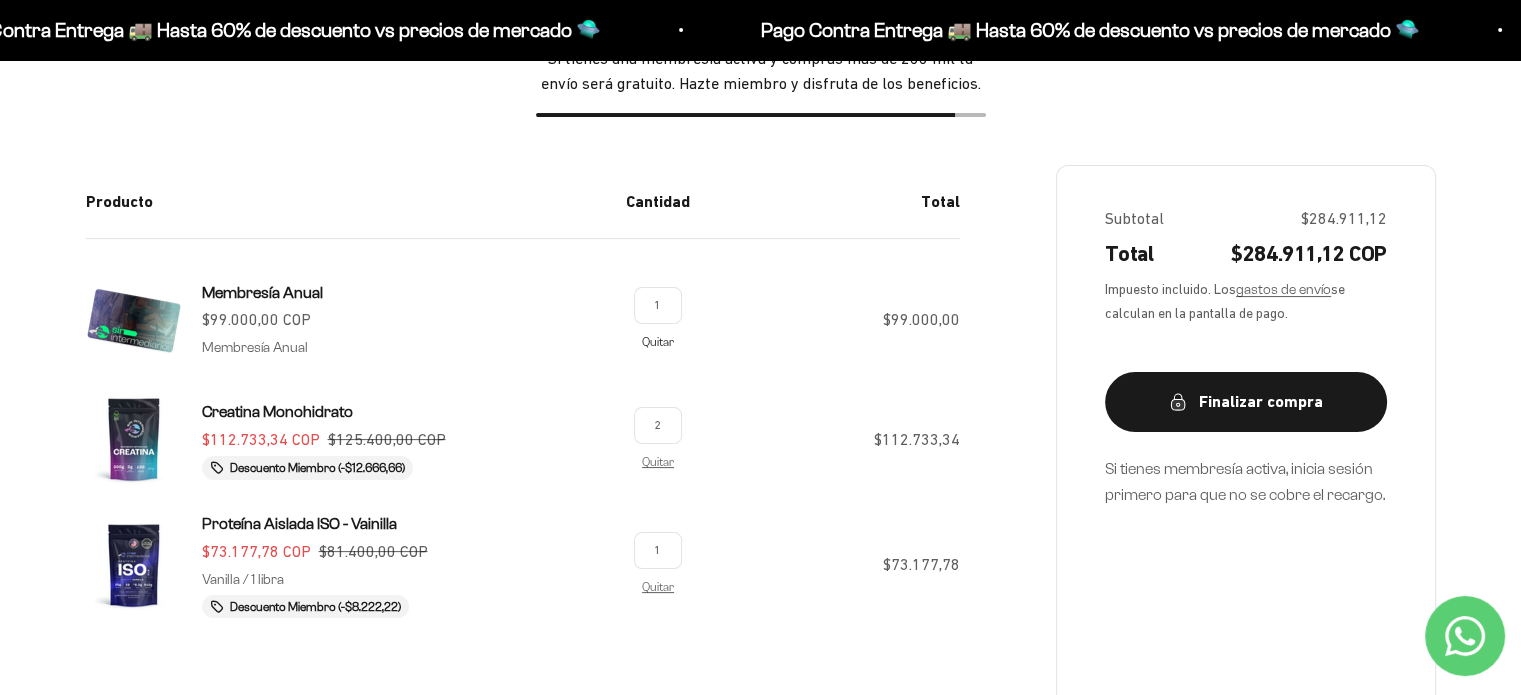 click on "Quitar" at bounding box center [658, 341] 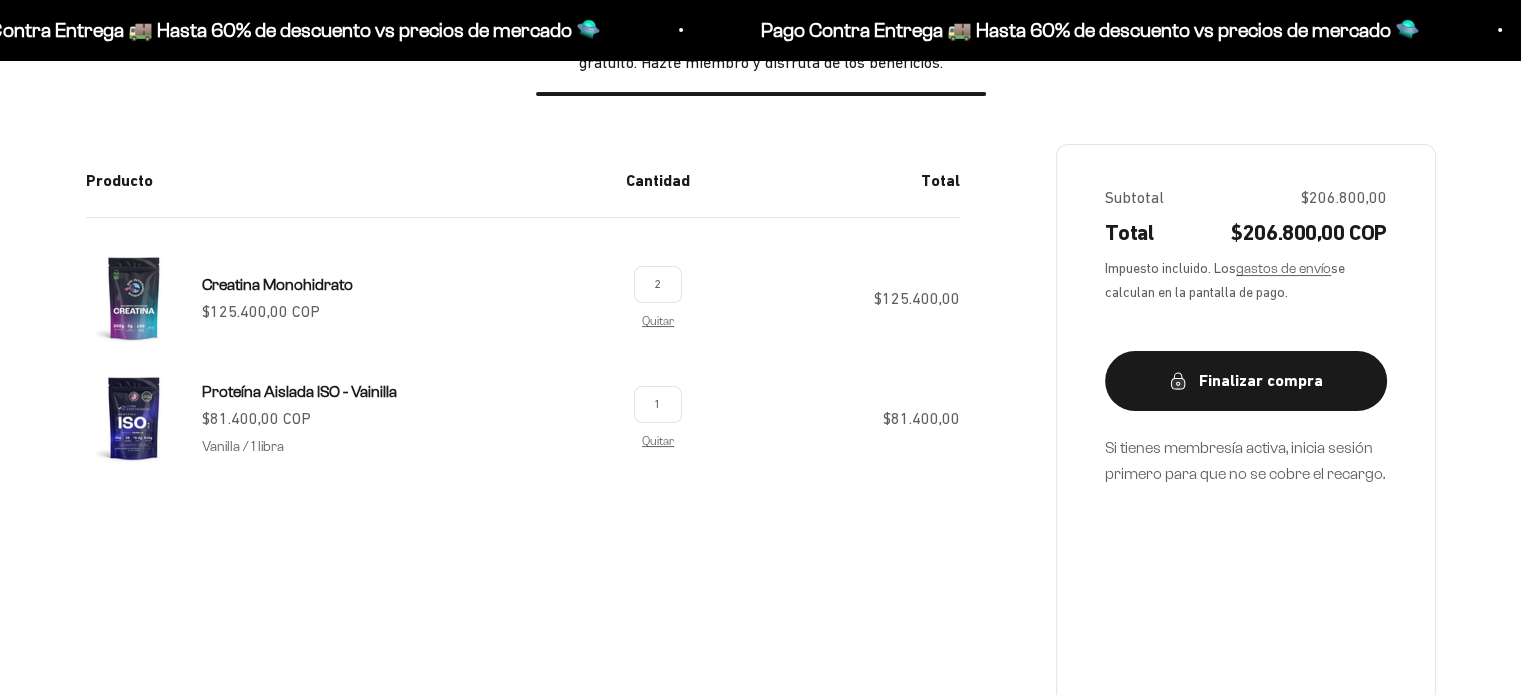 scroll, scrollTop: 300, scrollLeft: 0, axis: vertical 